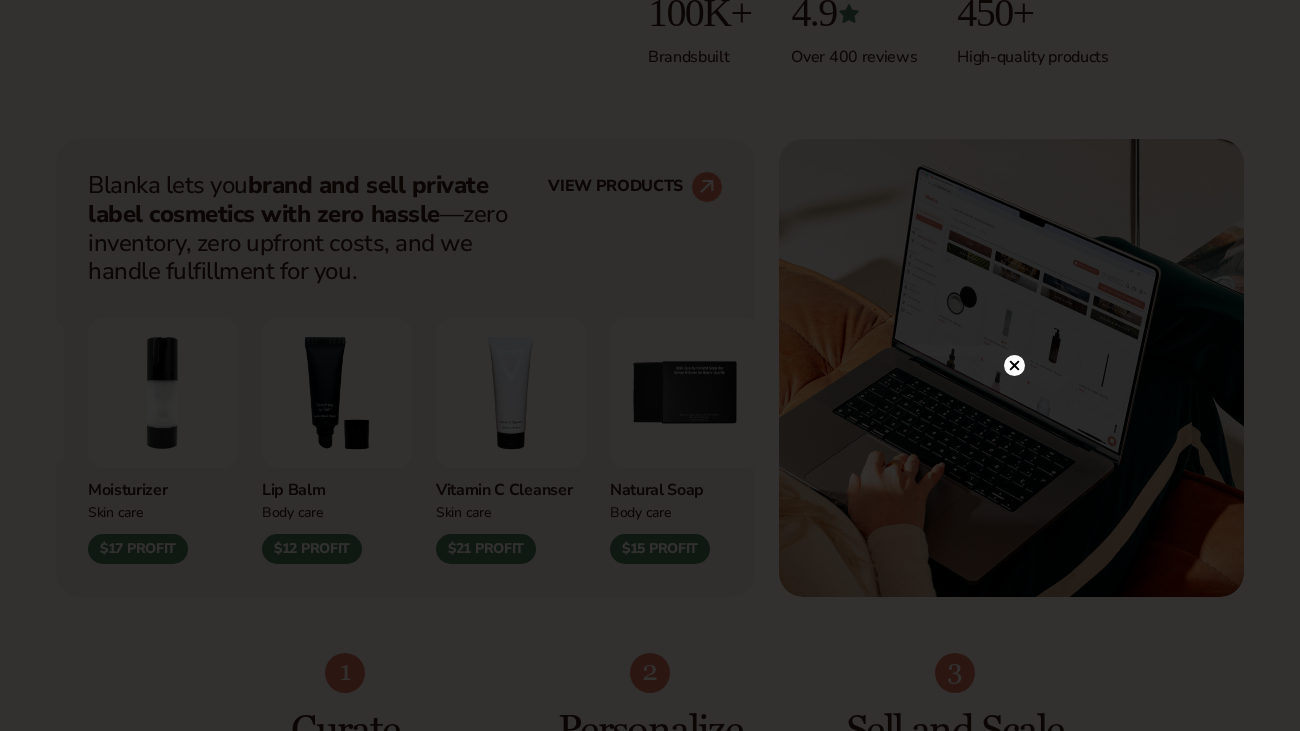 scroll, scrollTop: 693, scrollLeft: 0, axis: vertical 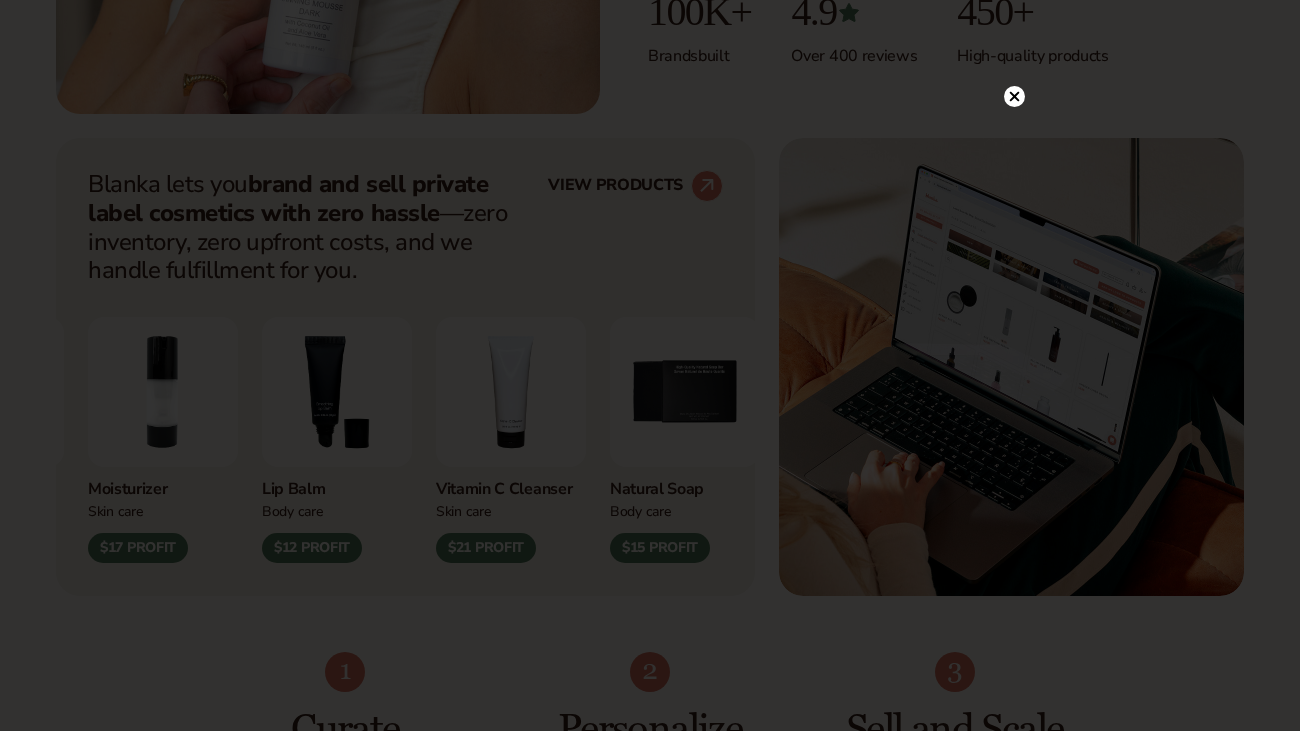 click 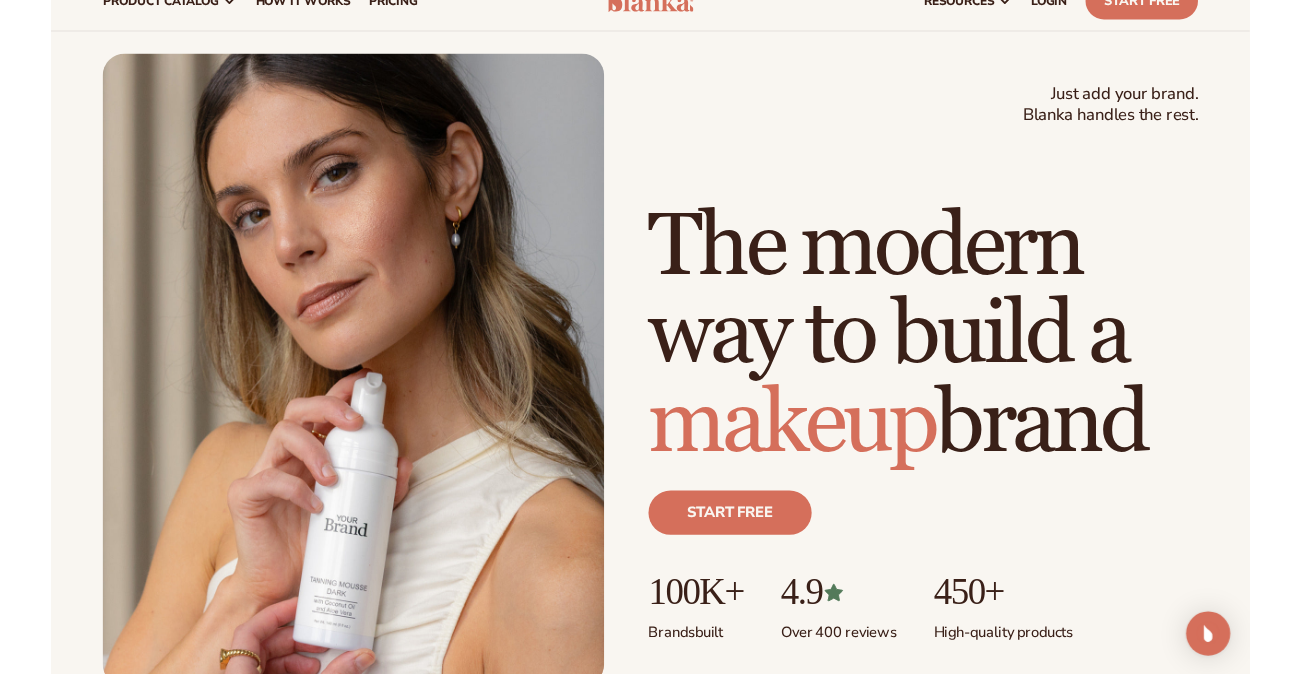 scroll, scrollTop: 0, scrollLeft: 0, axis: both 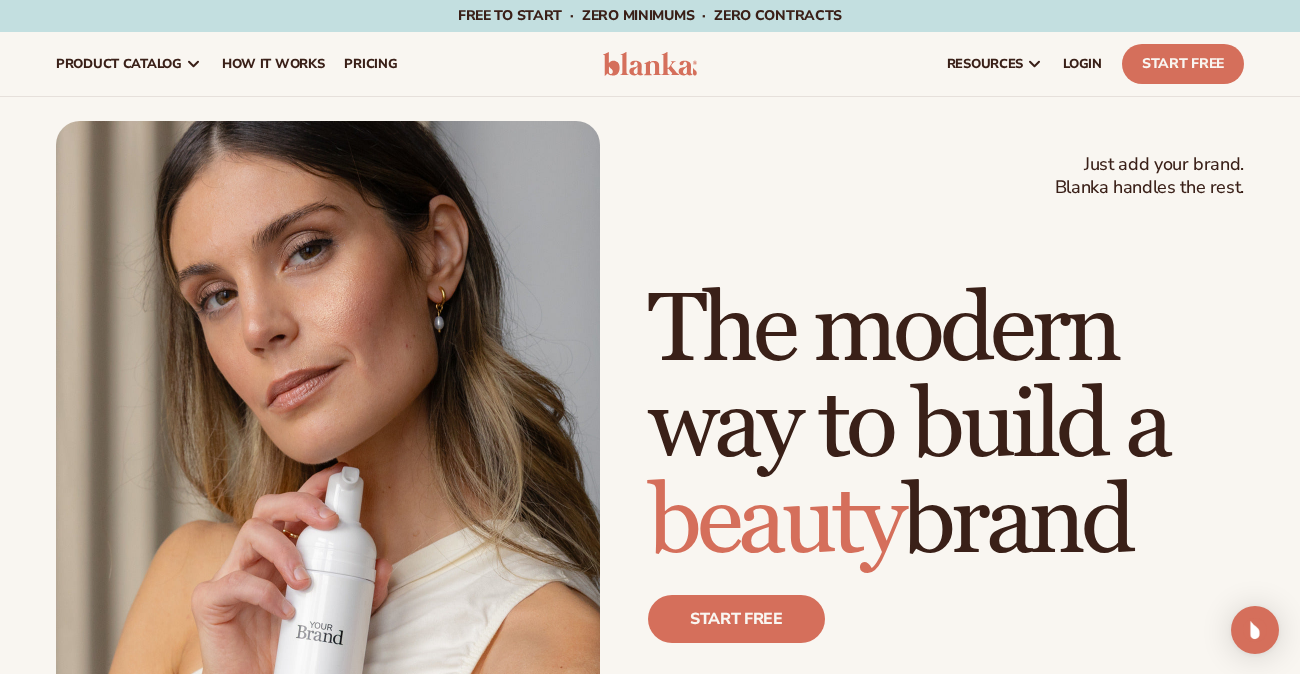 click on "product catalog" at bounding box center [119, 64] 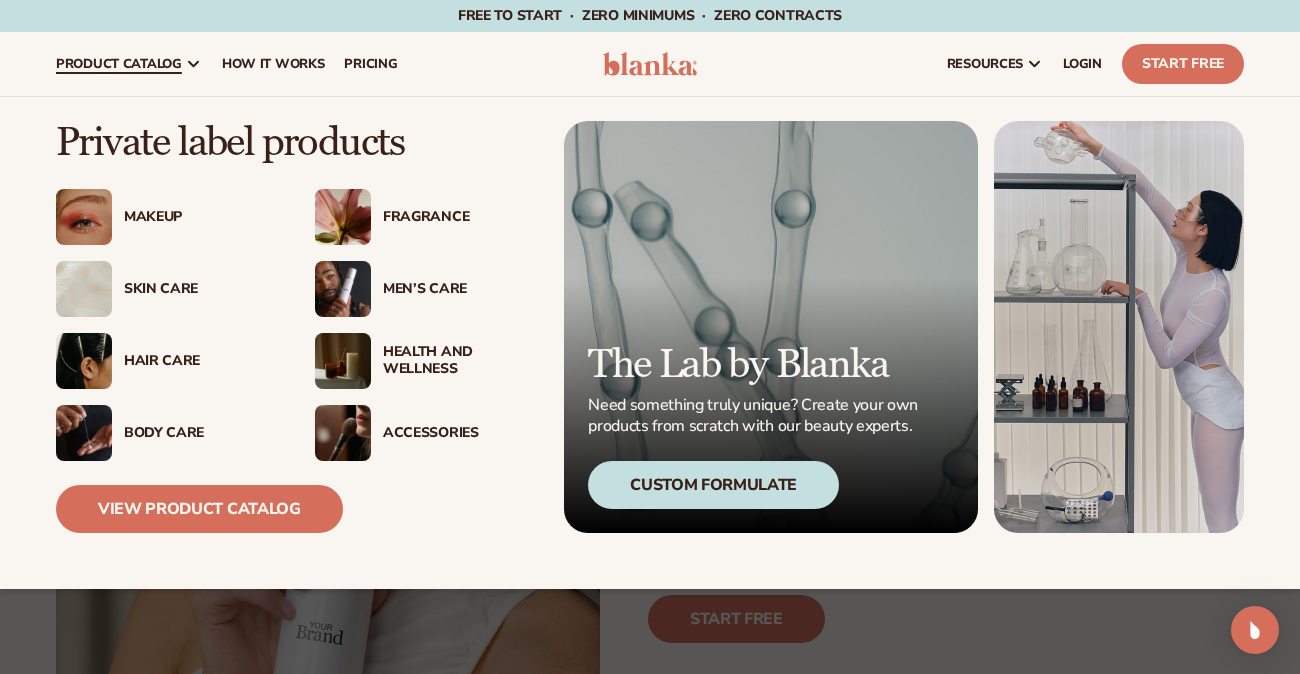 click at bounding box center (84, 217) 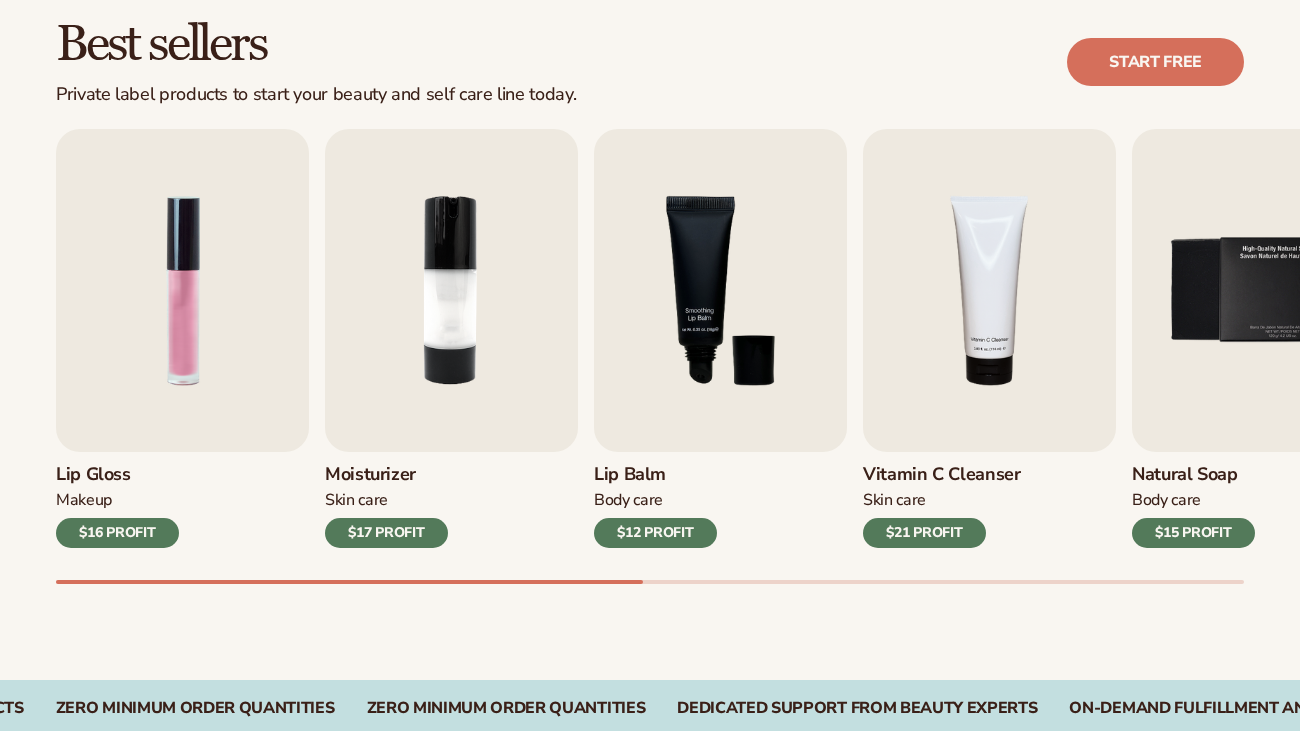 scroll, scrollTop: 574, scrollLeft: 0, axis: vertical 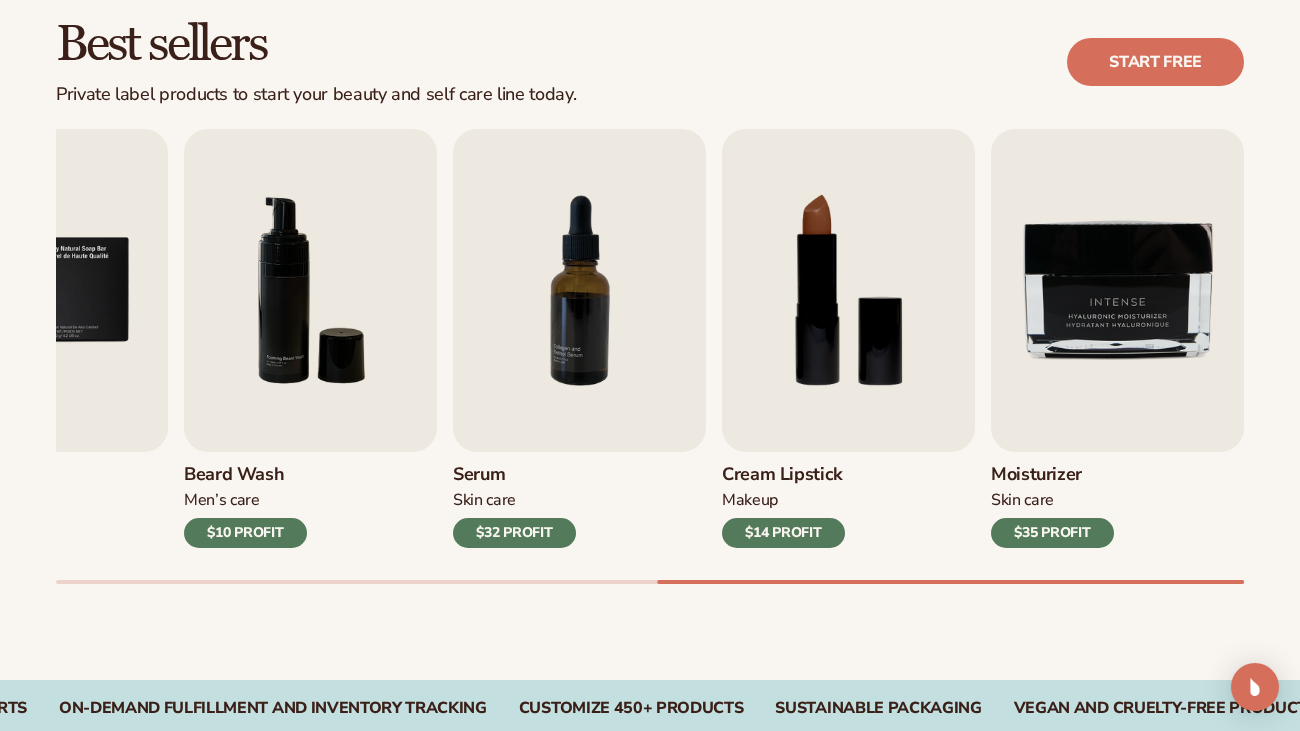 click at bounding box center (1117, 290) 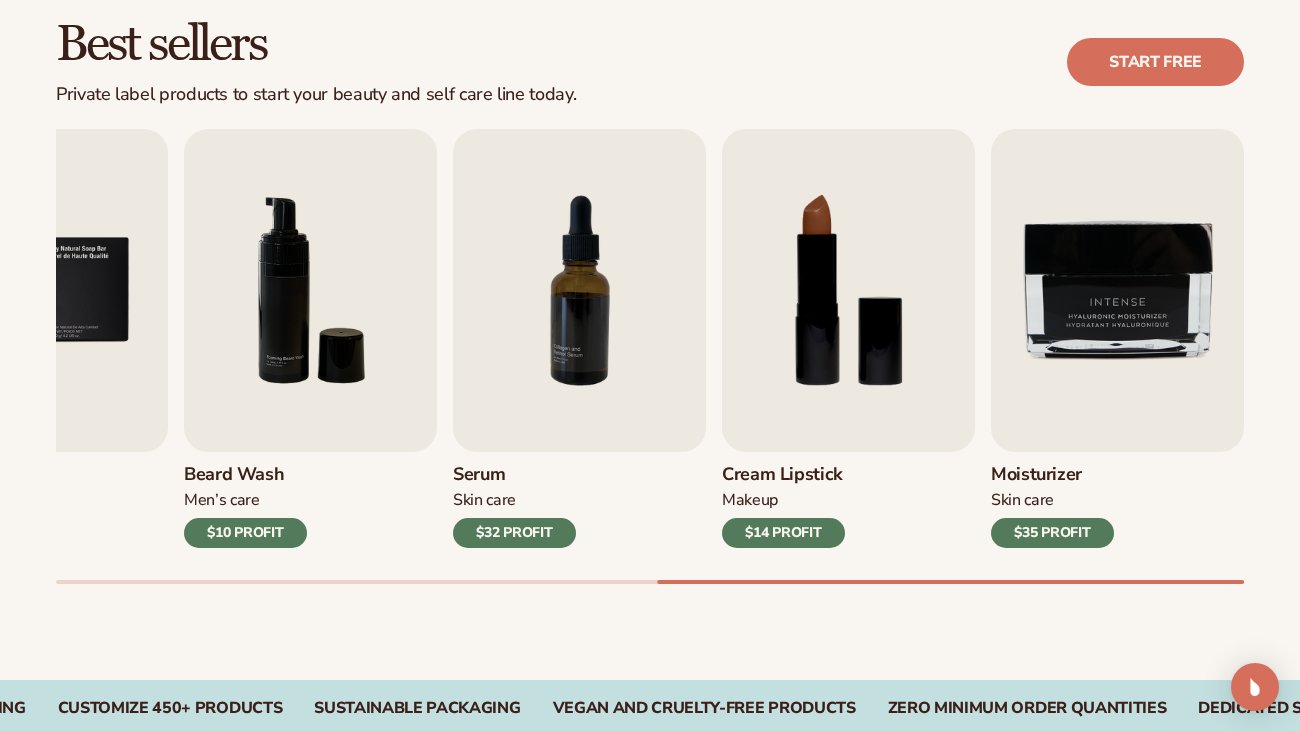 click at bounding box center (1117, 290) 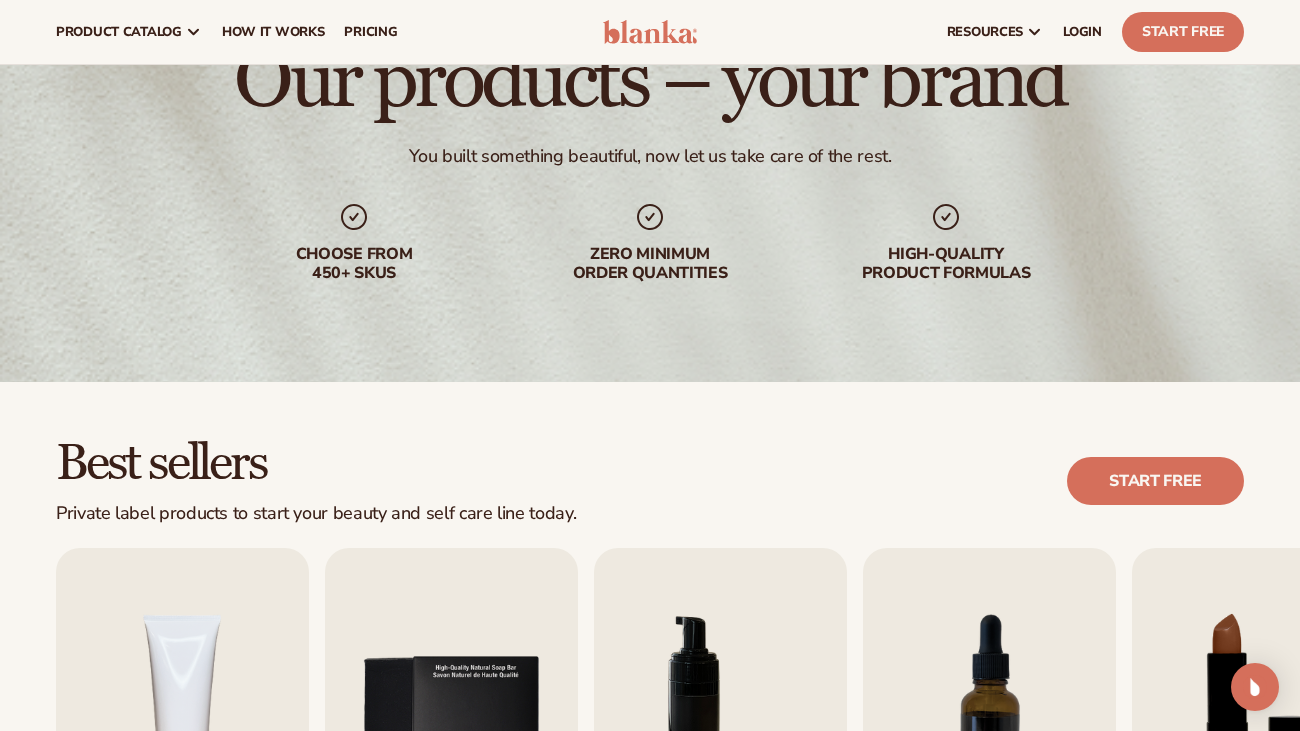 scroll, scrollTop: 0, scrollLeft: 0, axis: both 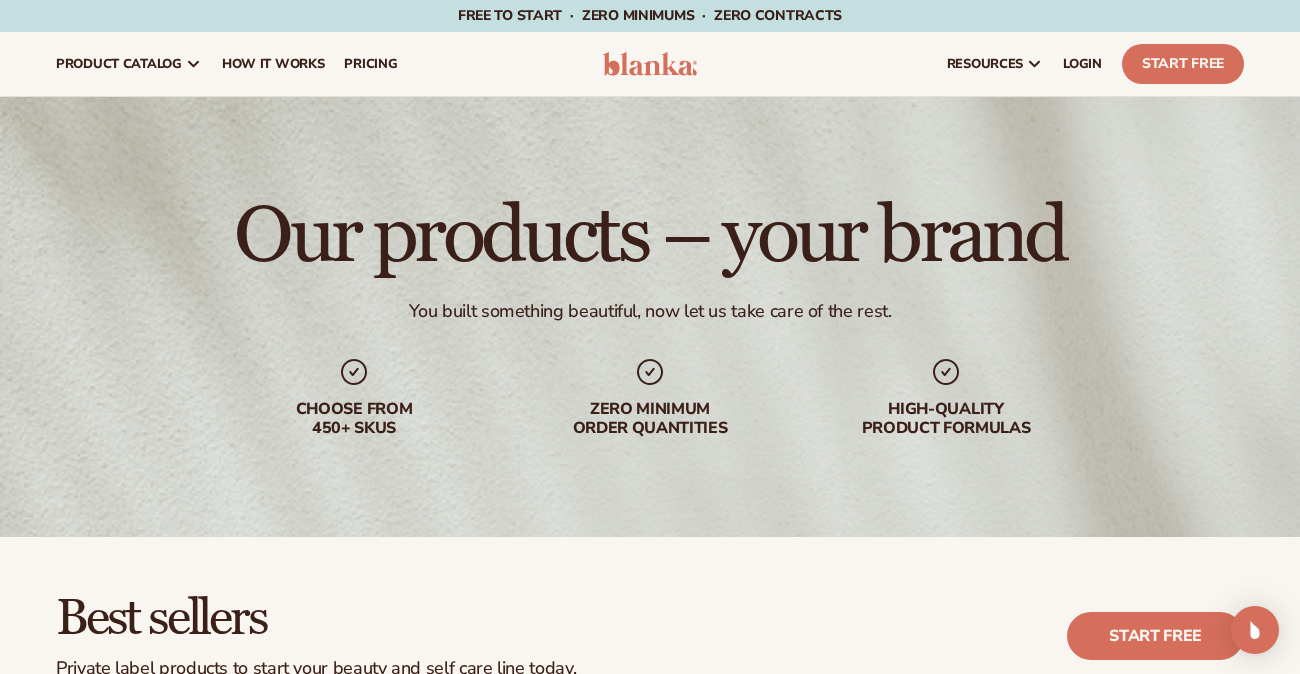 click on "product catalog" at bounding box center (119, 64) 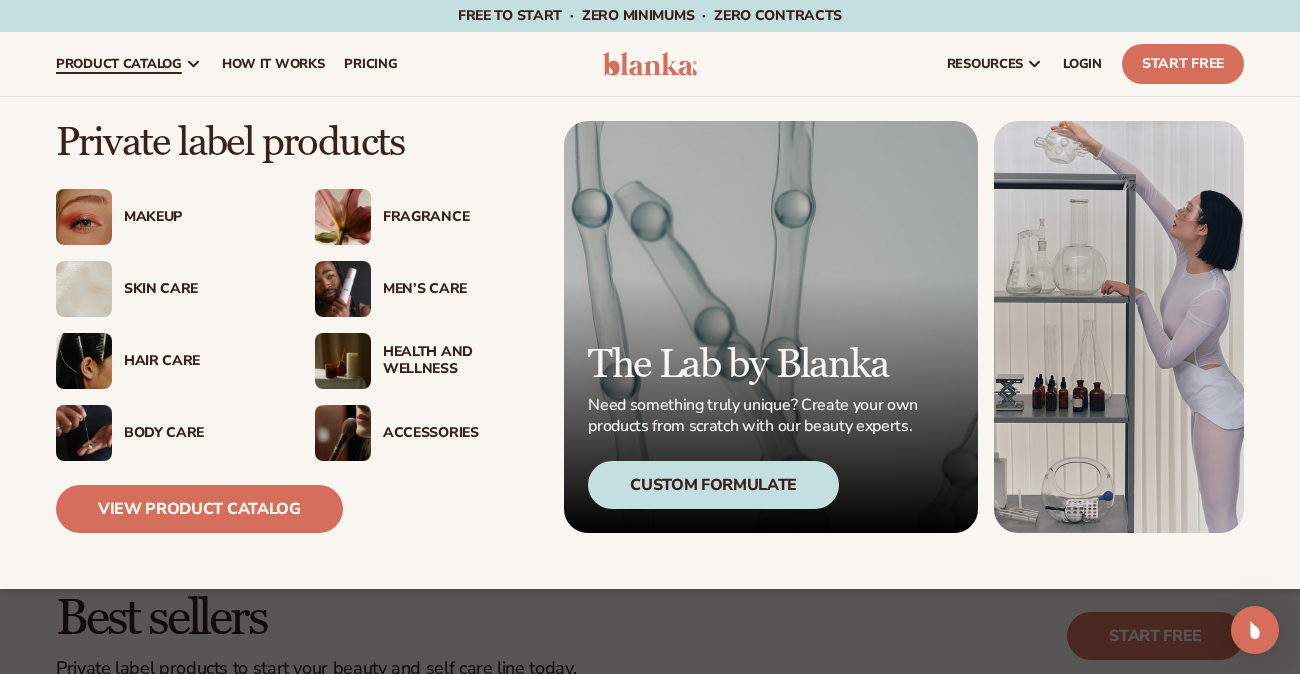 click on "Makeup" at bounding box center (165, 217) 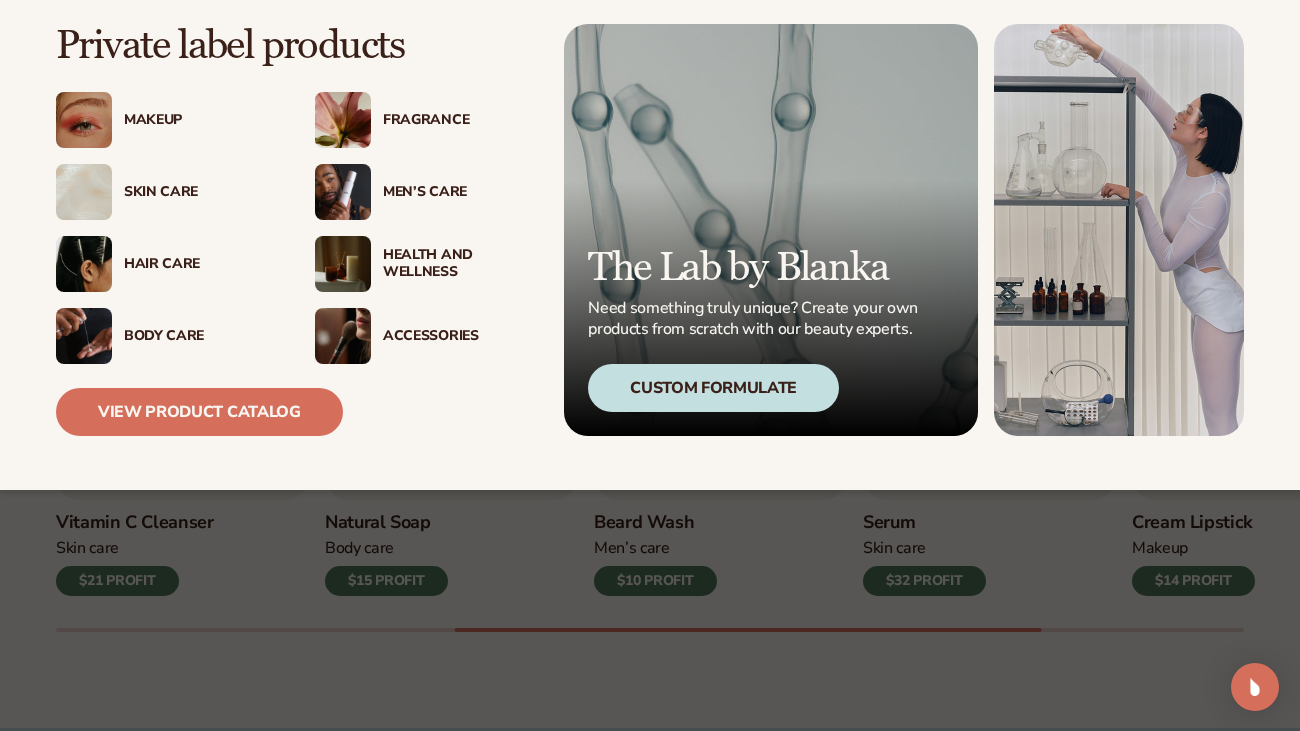 scroll, scrollTop: 528, scrollLeft: 0, axis: vertical 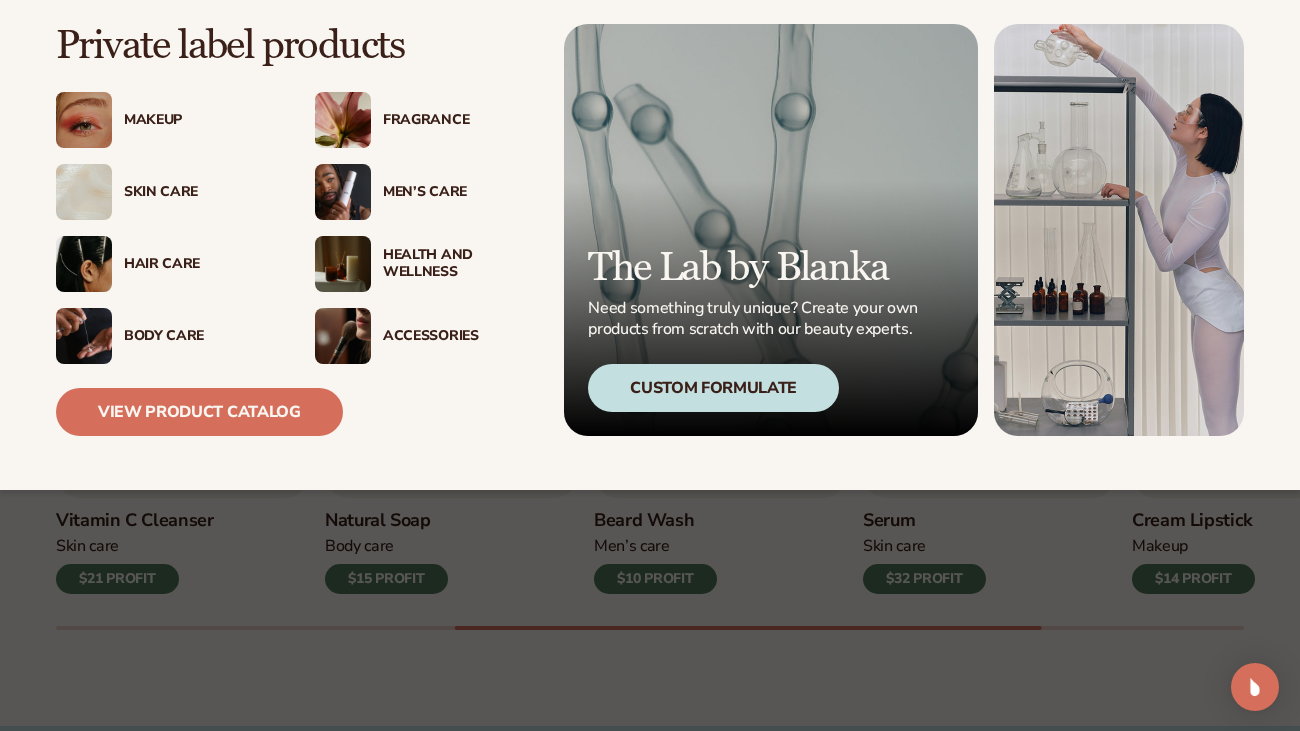 click on "Custom Formulate" at bounding box center (713, 388) 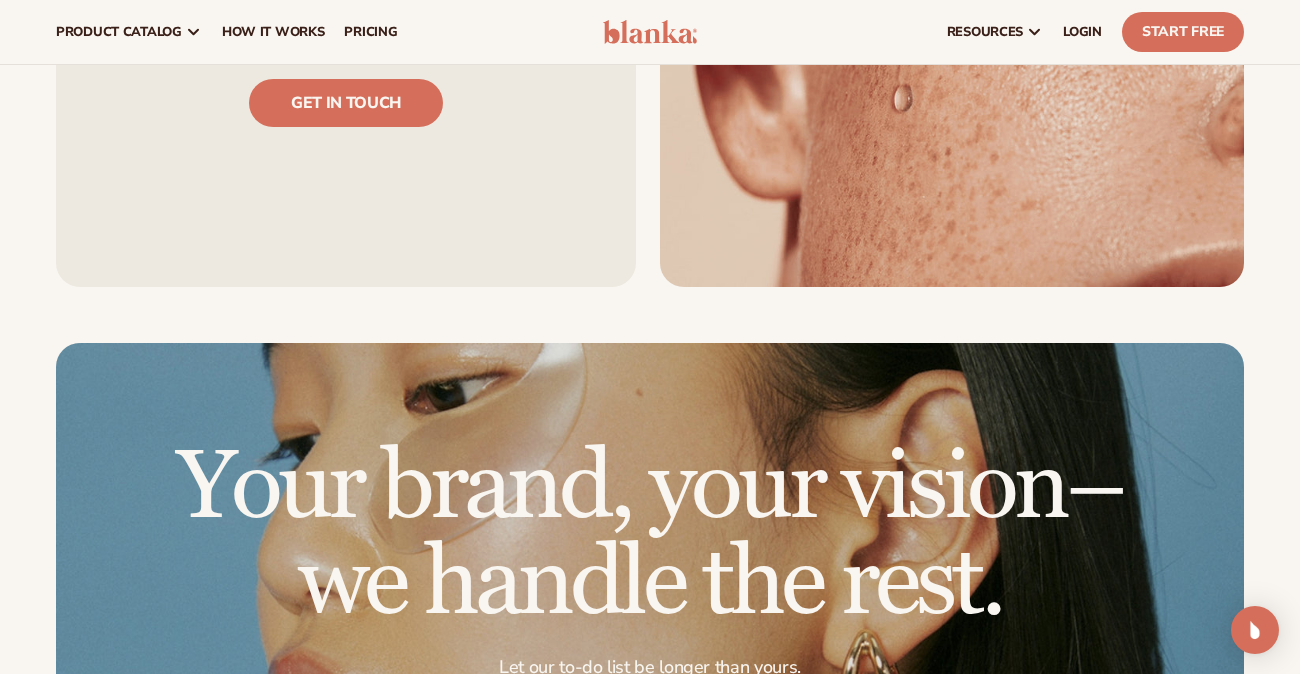 scroll, scrollTop: 2100, scrollLeft: 0, axis: vertical 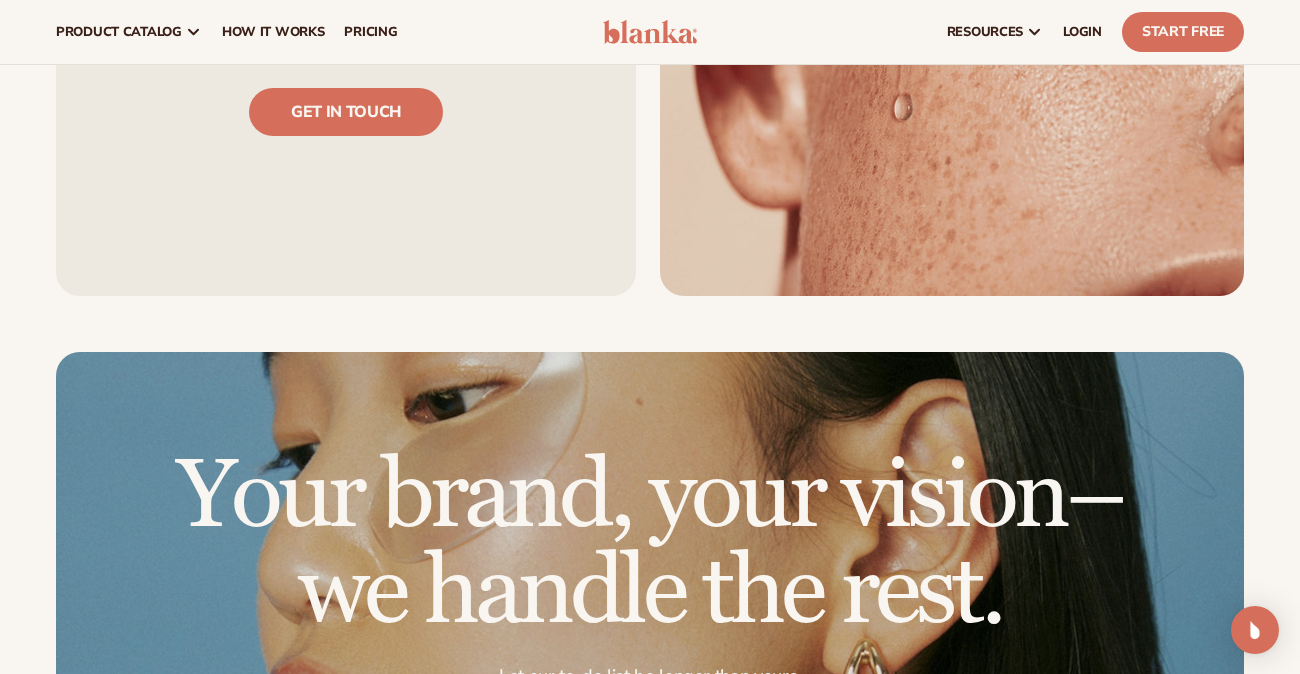 click on "pricing" at bounding box center [370, 32] 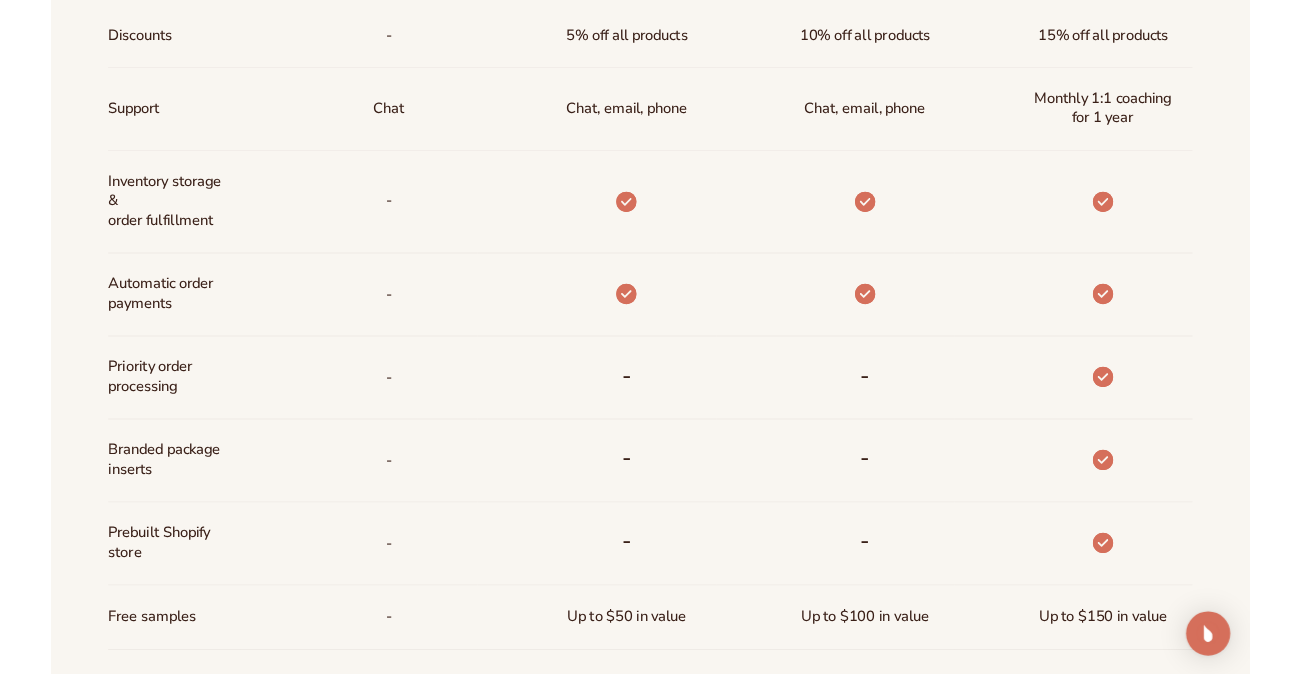 scroll, scrollTop: 984, scrollLeft: 0, axis: vertical 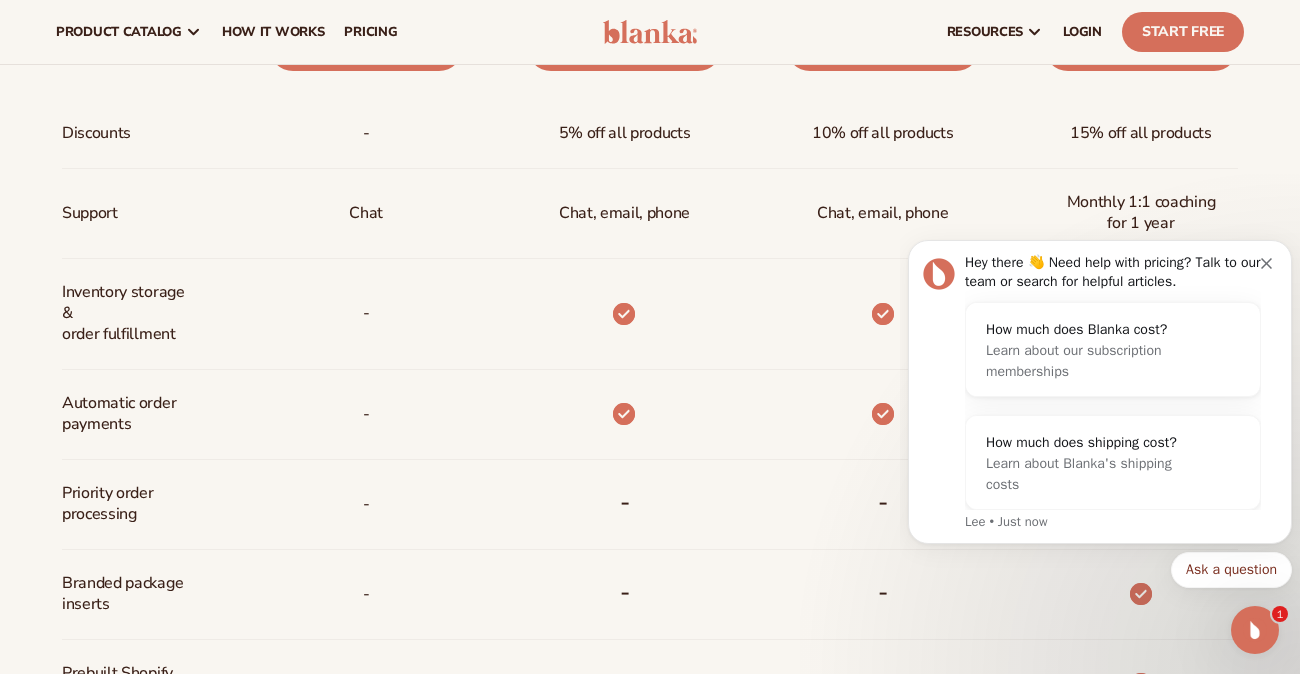 click at bounding box center (1269, 261) 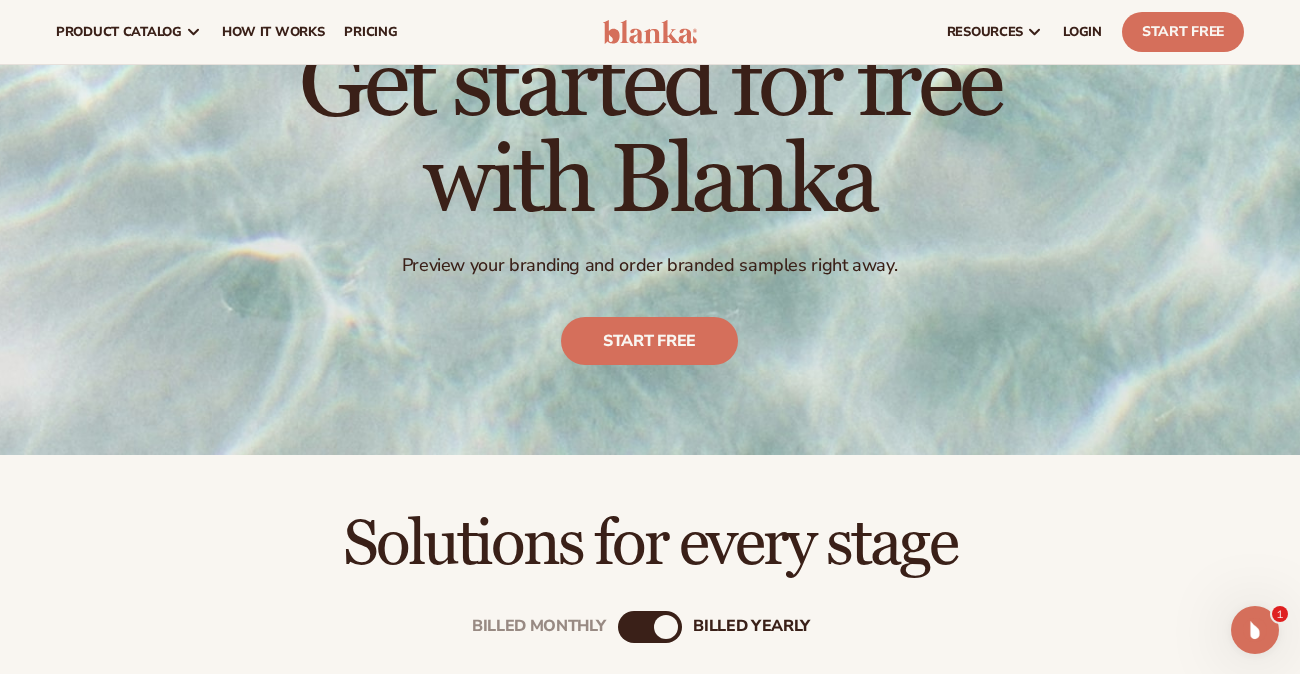 scroll, scrollTop: 0, scrollLeft: 0, axis: both 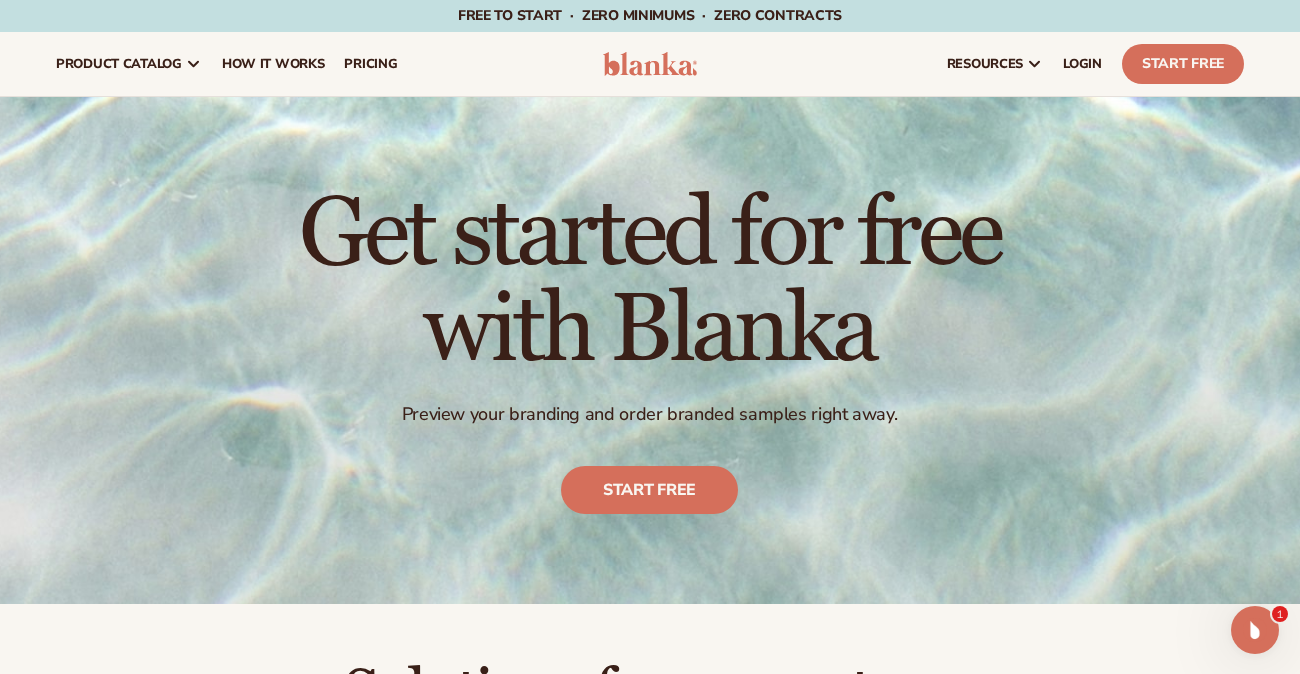 click on "How It Works" at bounding box center (273, 64) 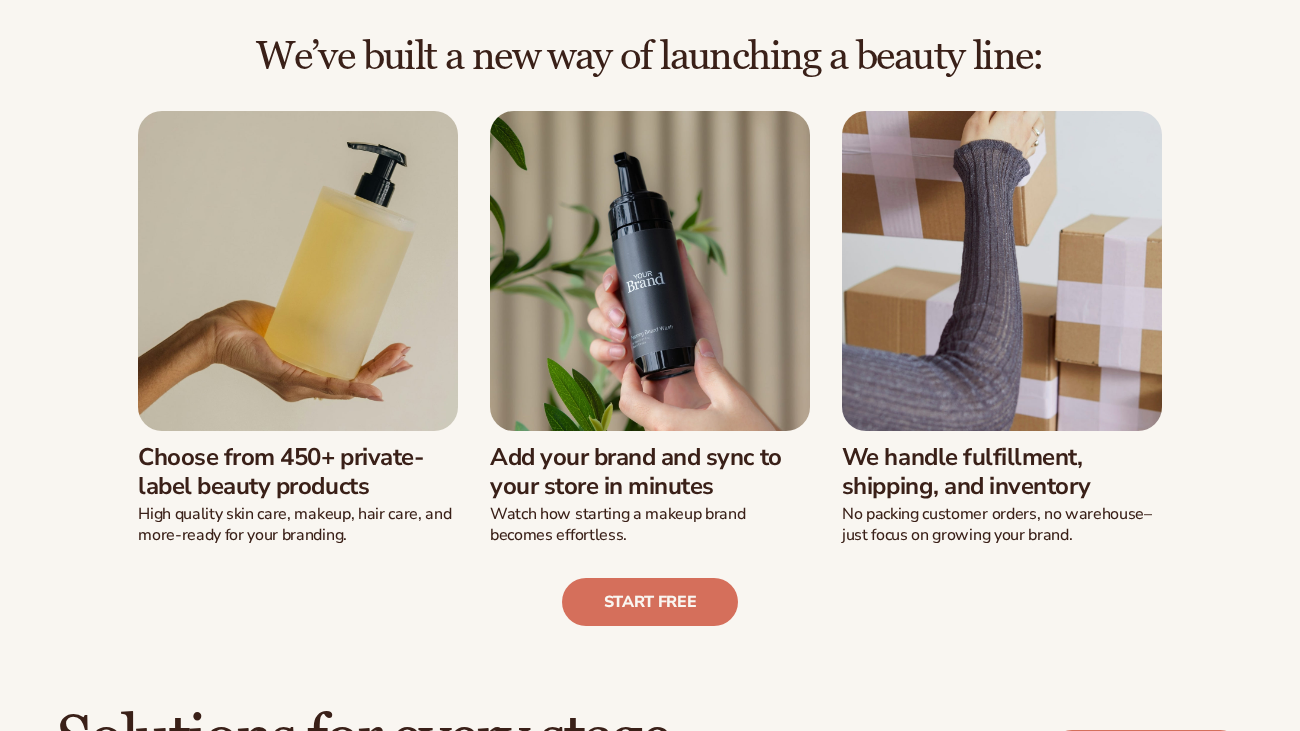 scroll, scrollTop: 454, scrollLeft: 0, axis: vertical 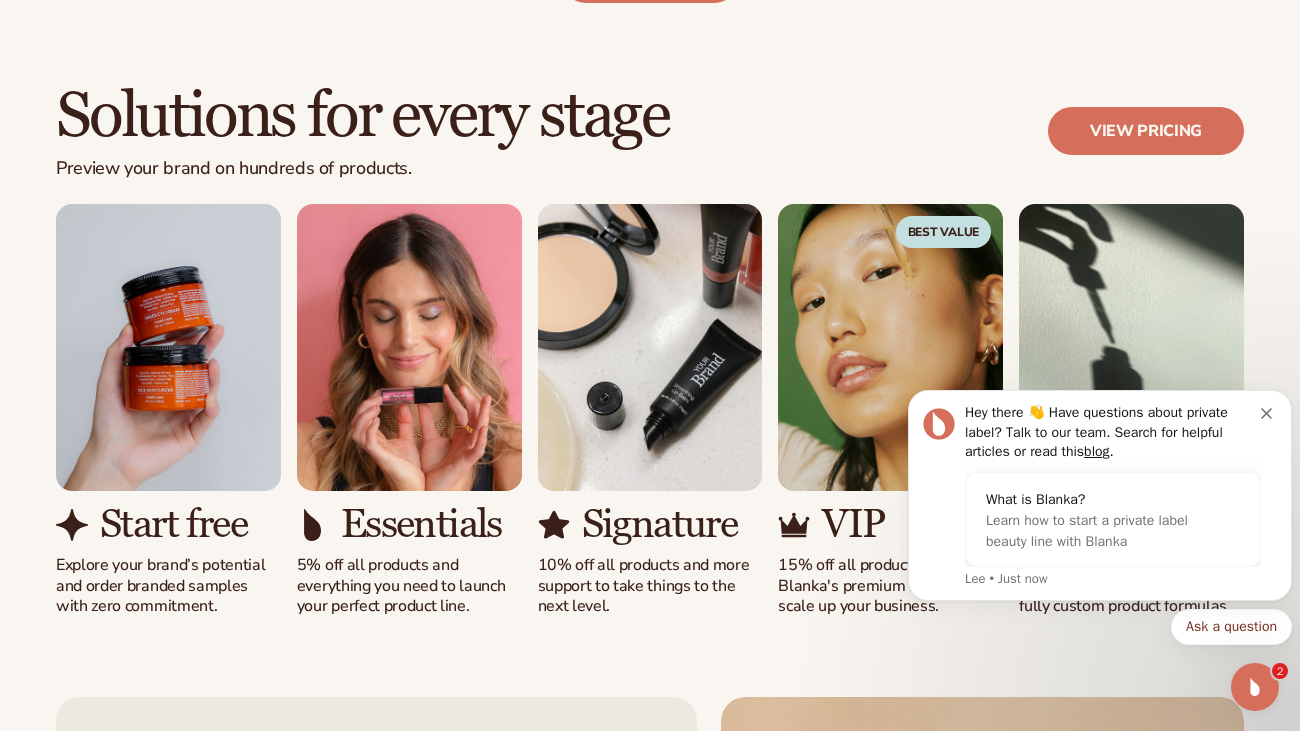 click at bounding box center [409, 347] 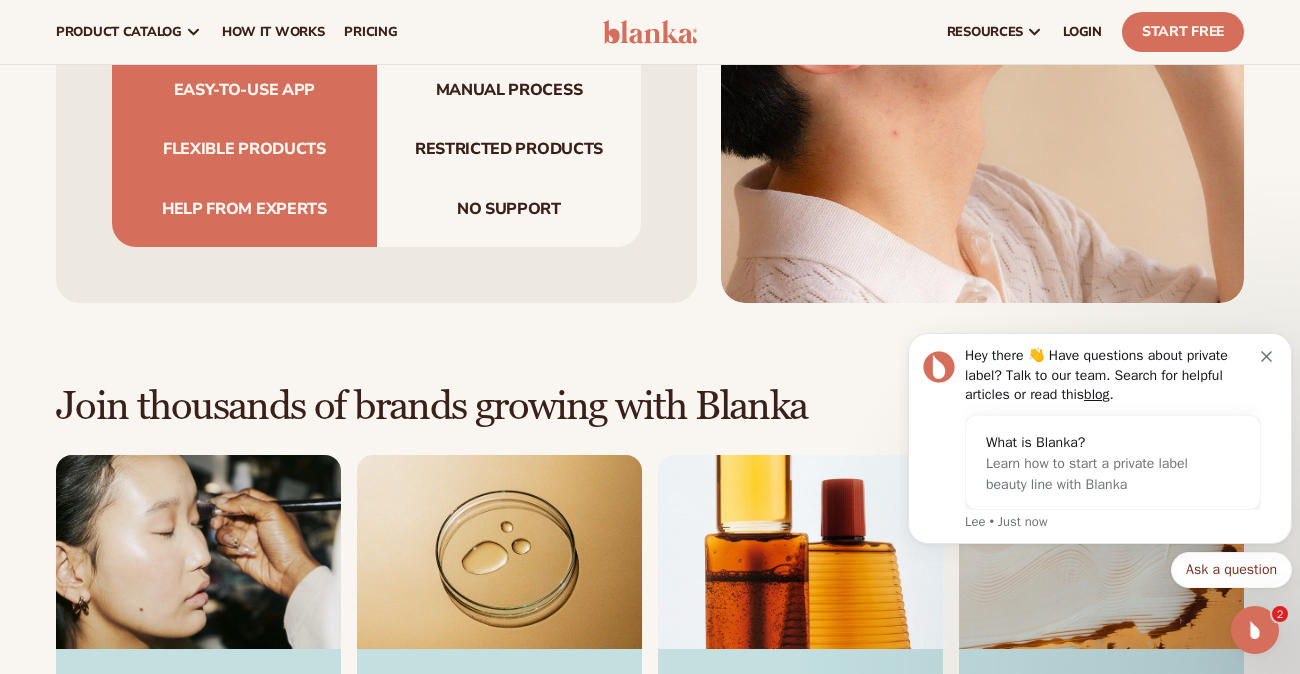 scroll, scrollTop: 0, scrollLeft: 0, axis: both 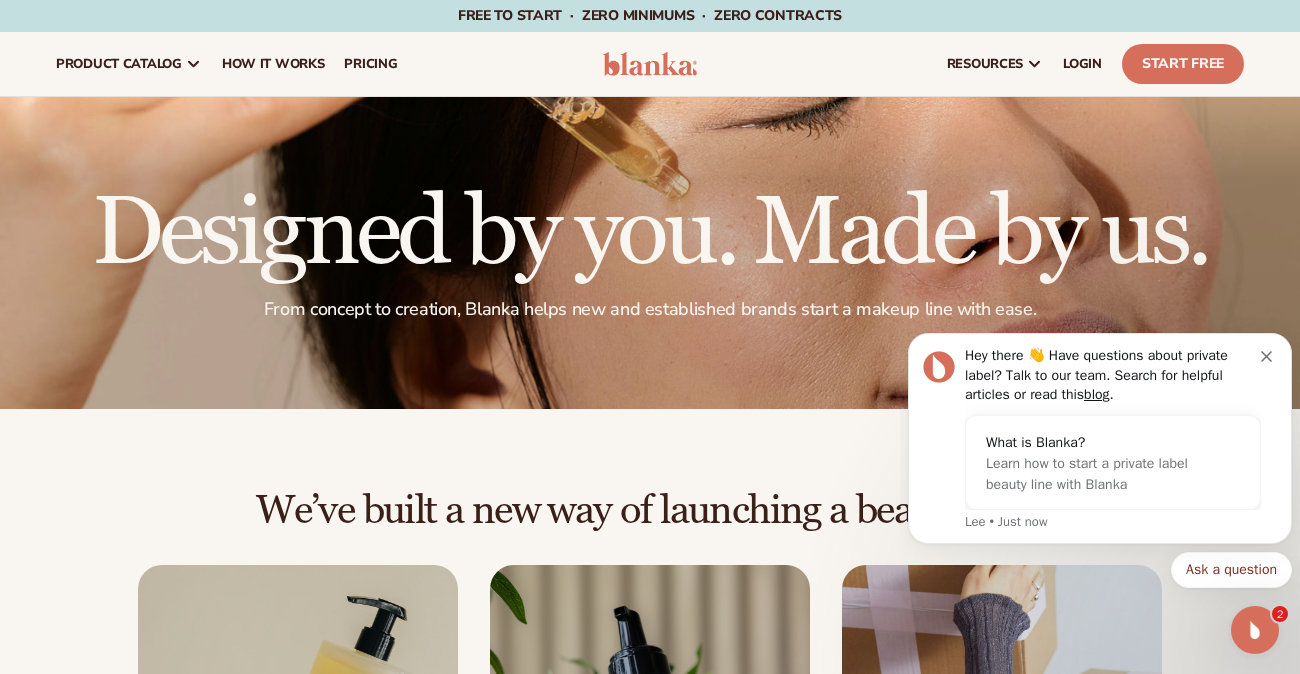 click 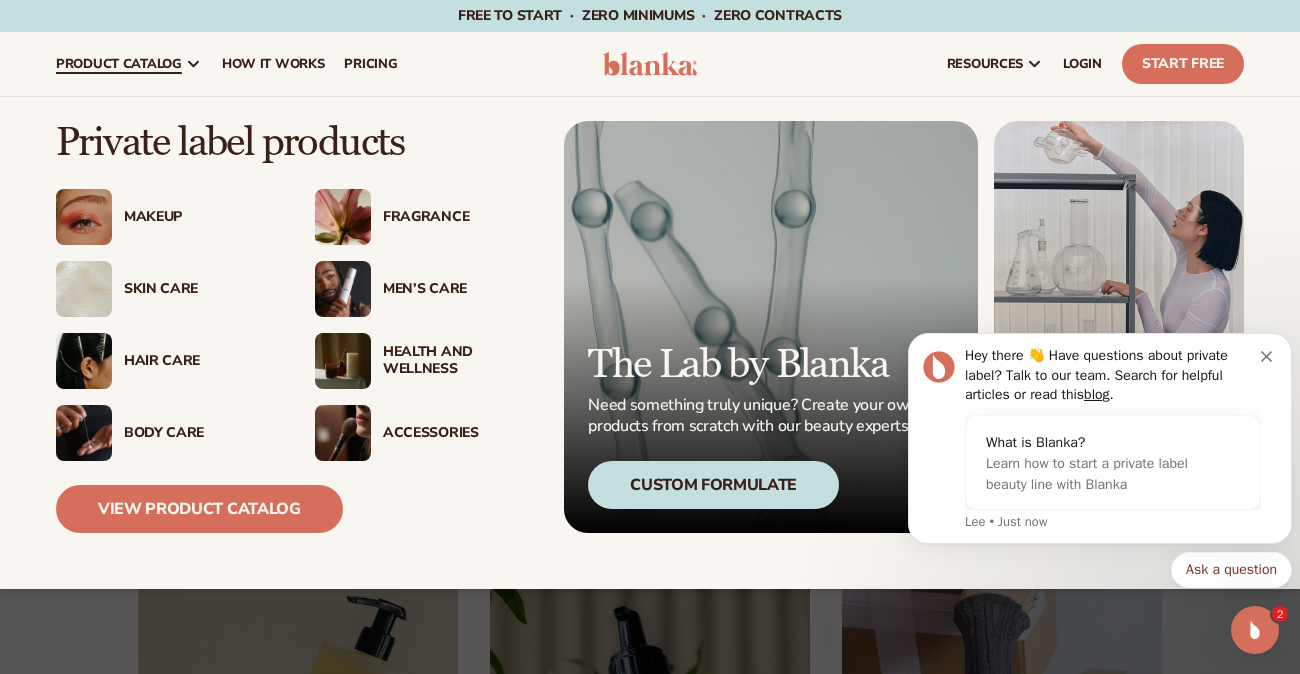 click on "product catalog" at bounding box center (119, 64) 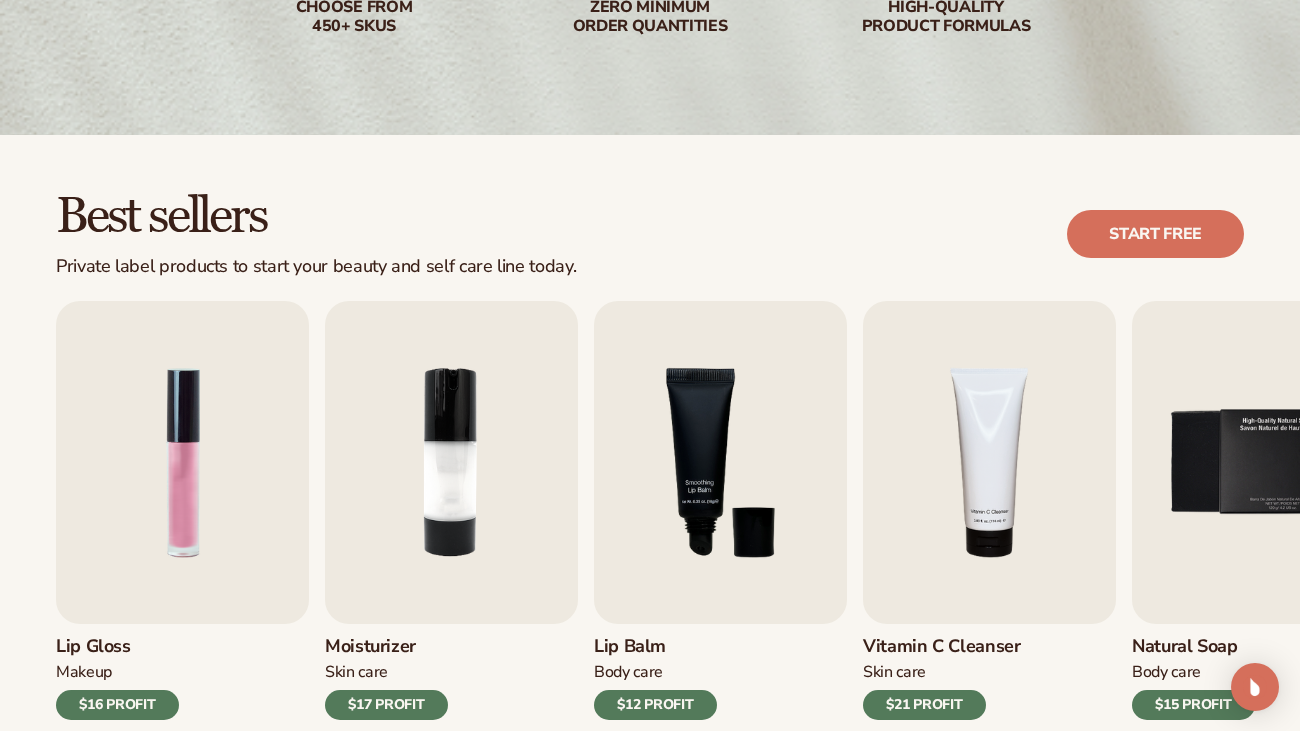 scroll, scrollTop: 403, scrollLeft: 0, axis: vertical 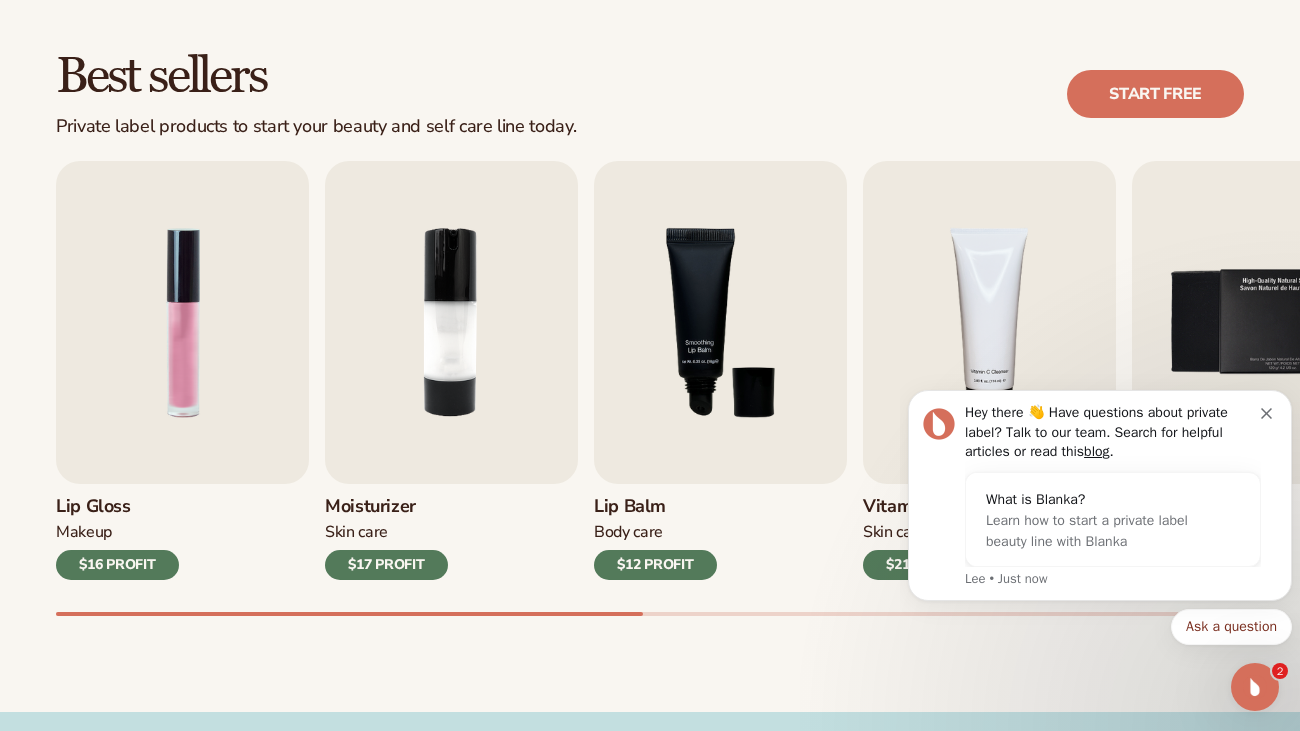 click at bounding box center (182, 322) 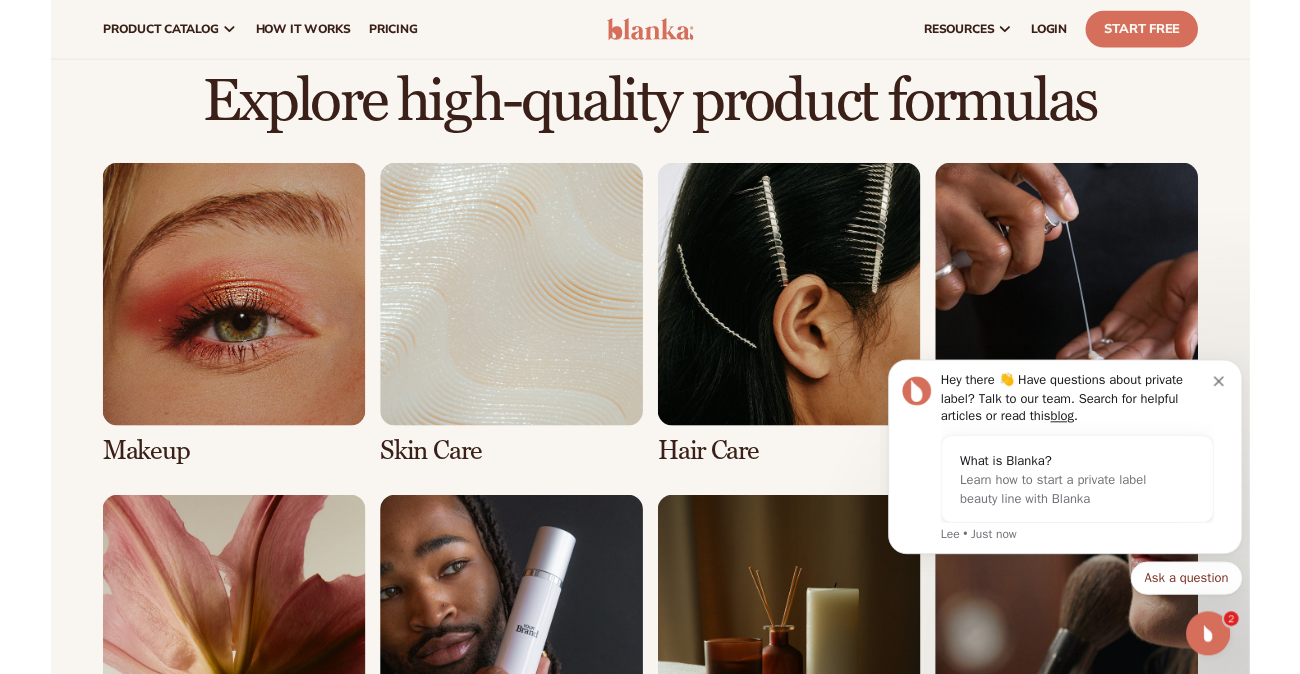 scroll, scrollTop: 1133, scrollLeft: 0, axis: vertical 